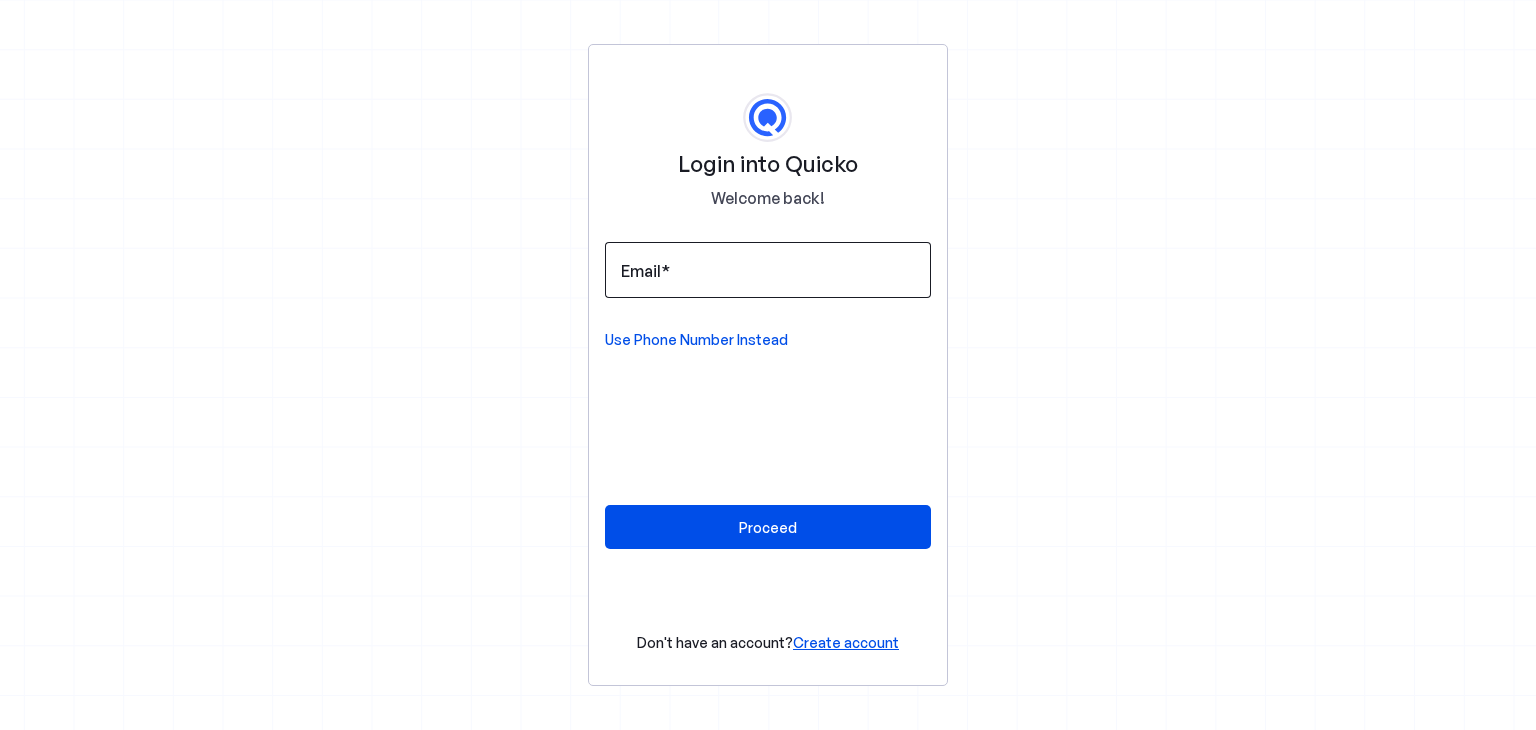 click on "Email" at bounding box center (768, 270) 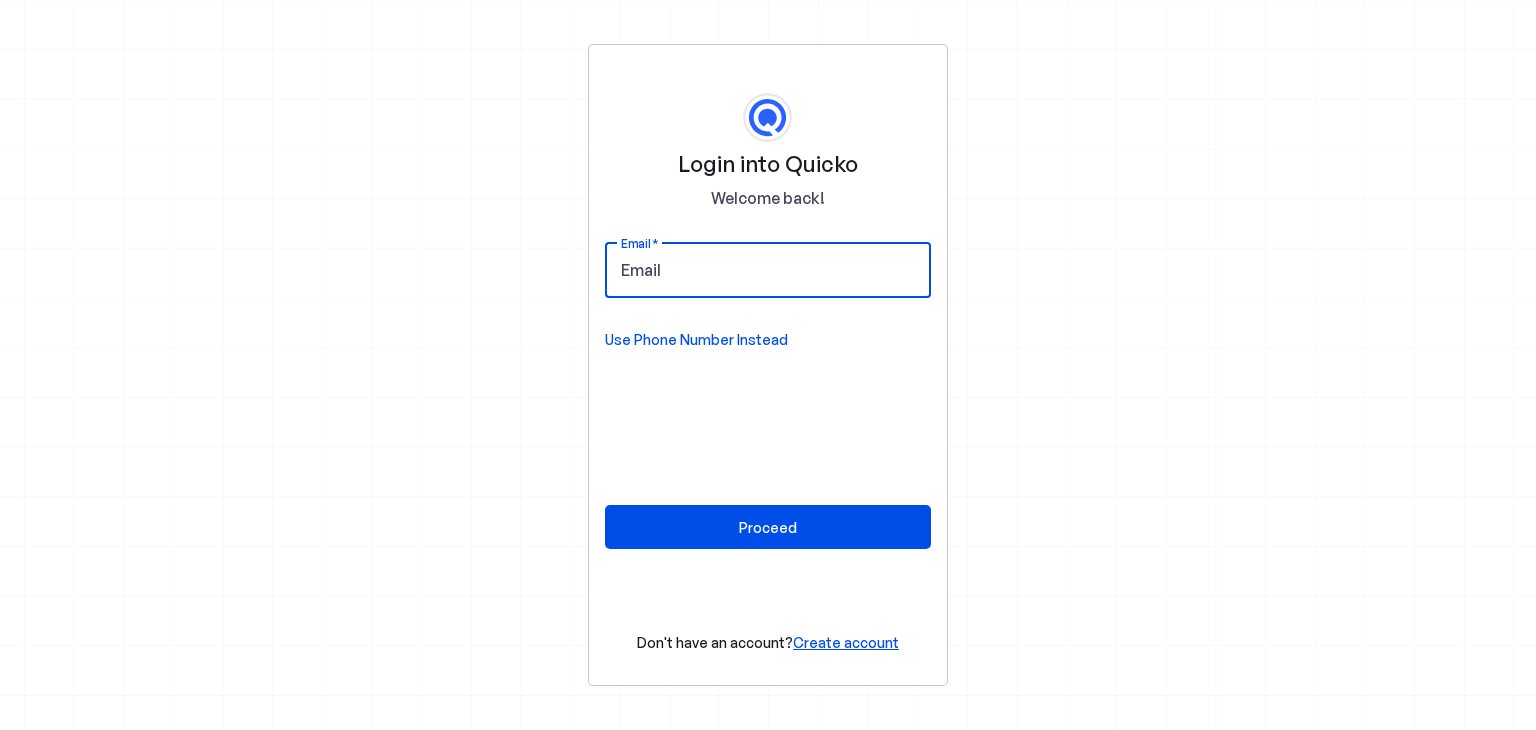 click on "Email" at bounding box center [768, 270] 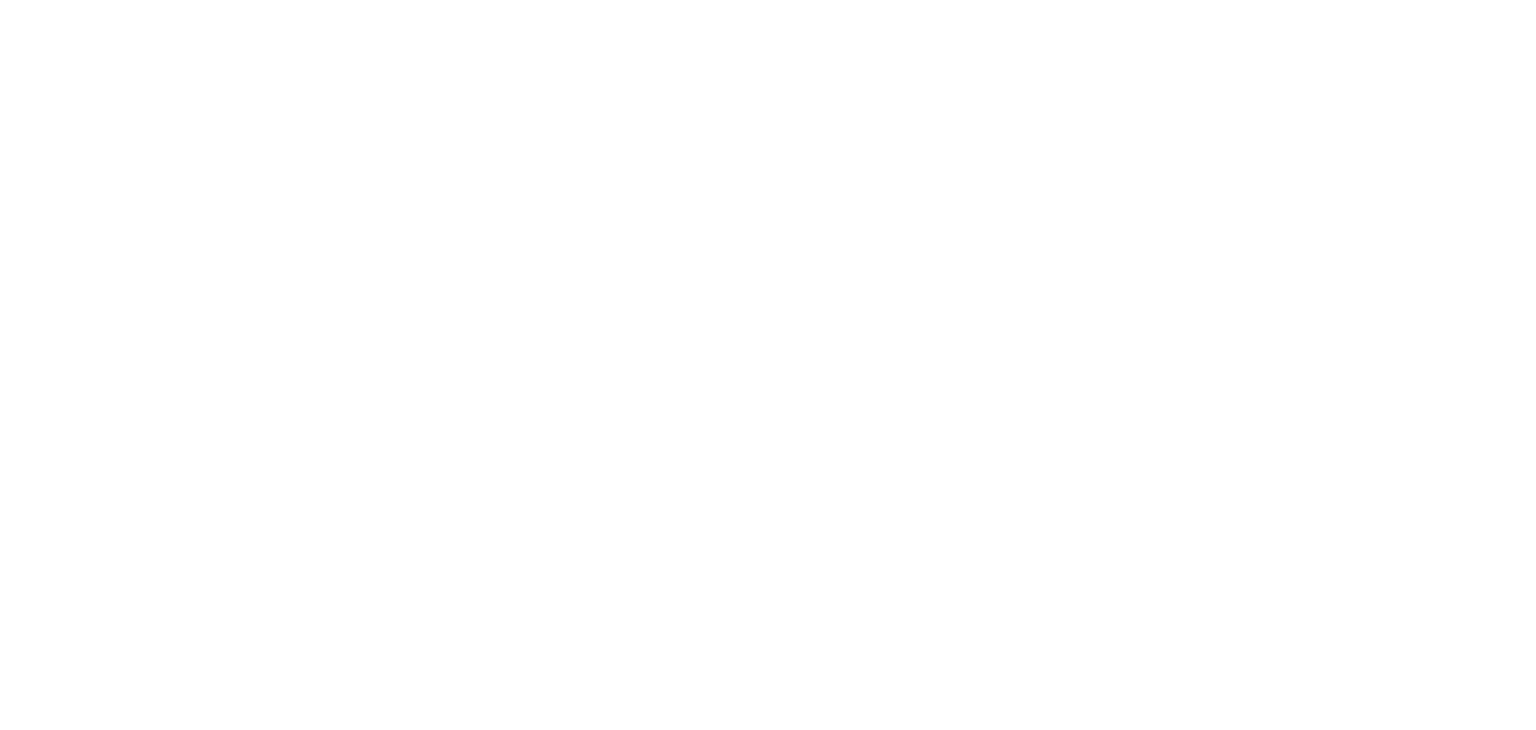scroll, scrollTop: 0, scrollLeft: 0, axis: both 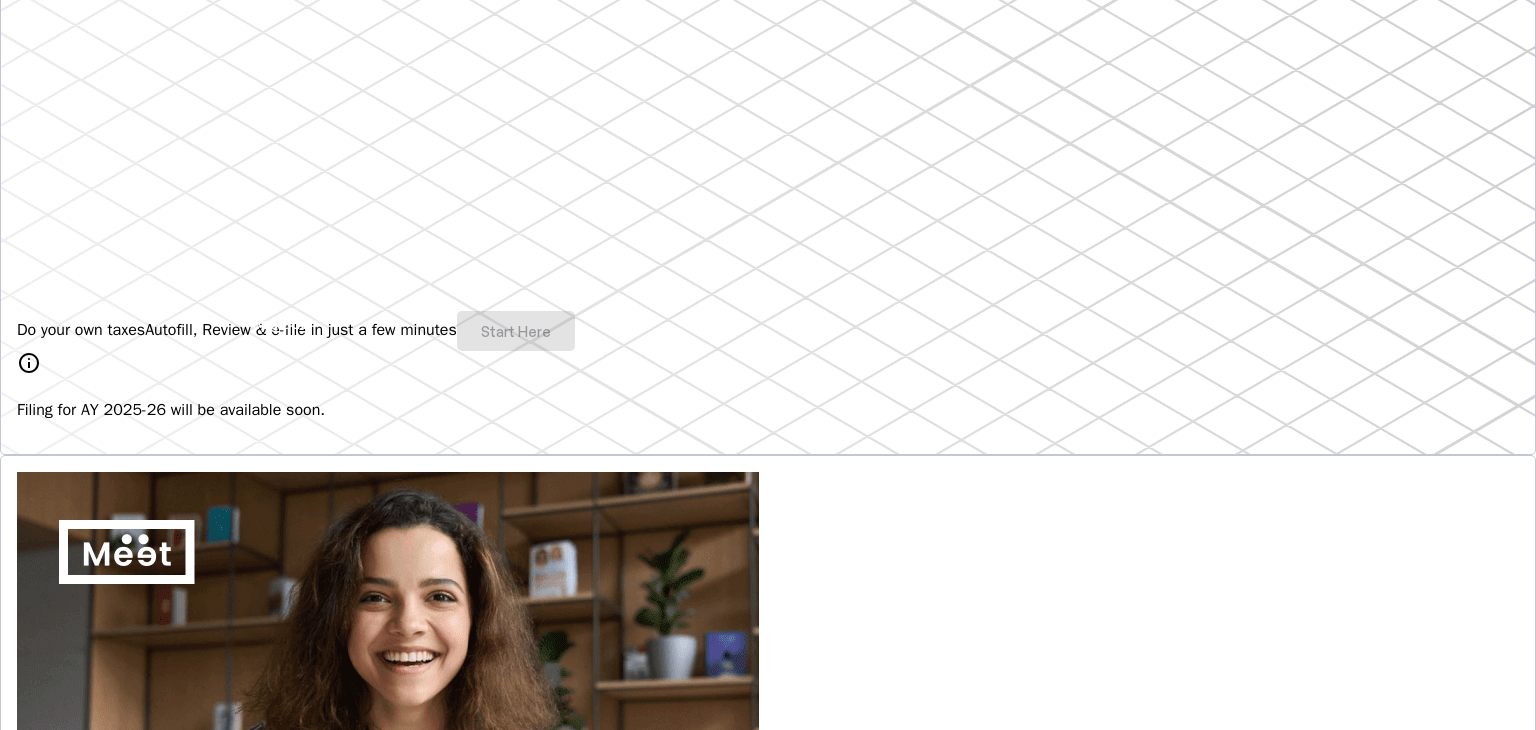 click on "Autofill, Review & e-file in just a few minutes" at bounding box center (301, 330) 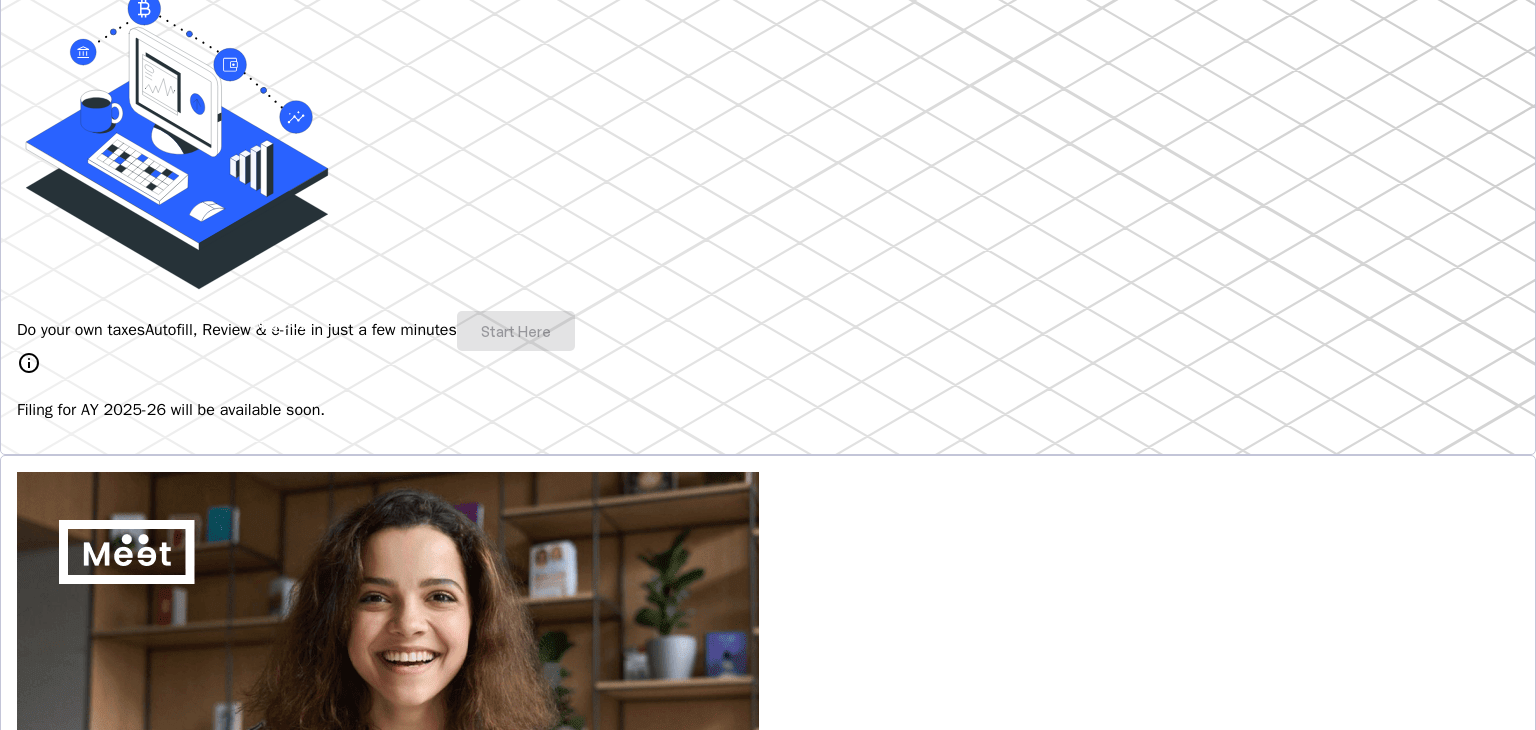 click on "Do your own taxes   Autofill, Review & e-file in just a few minutes   Start Here" at bounding box center (768, 331) 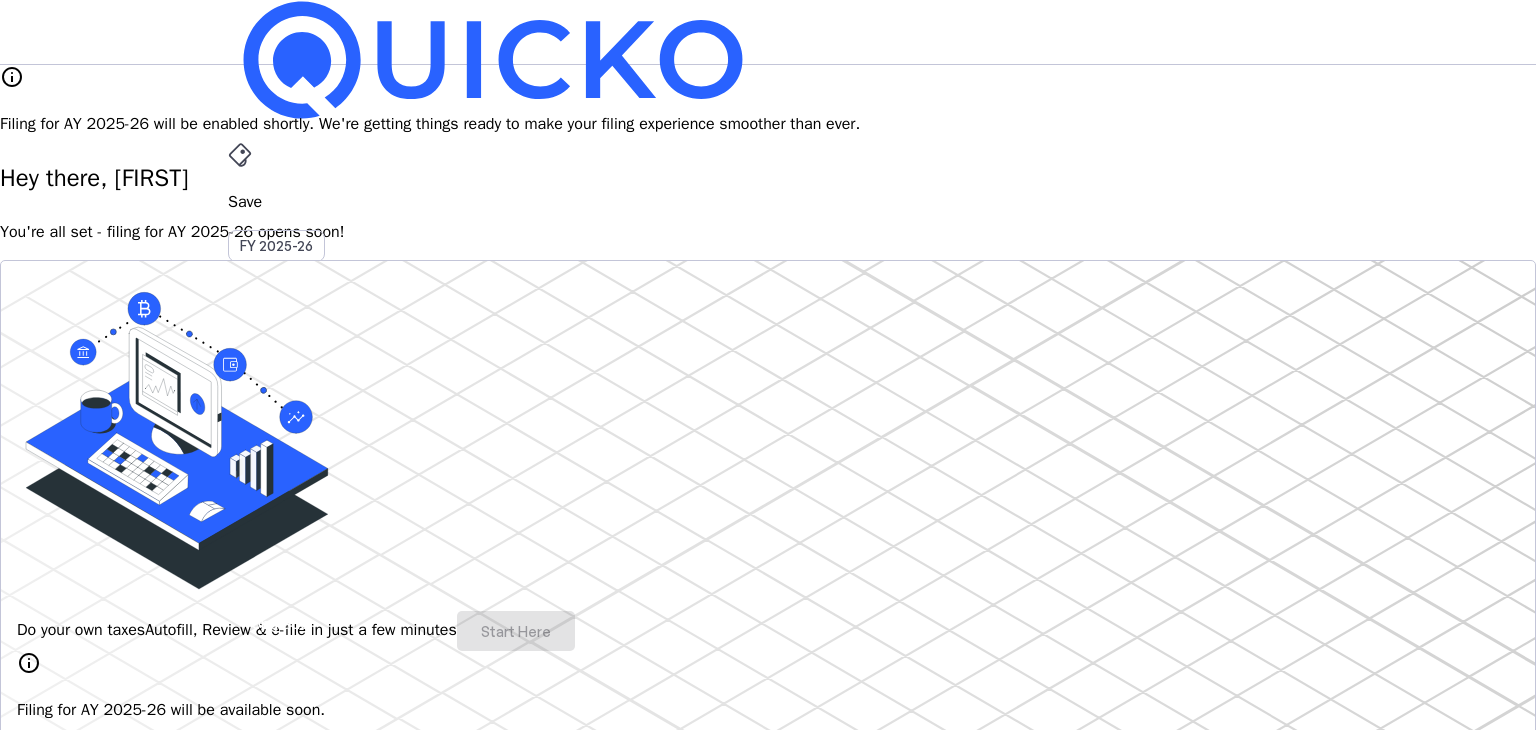 click on "AY 2025-26" at bounding box center [277, 452] 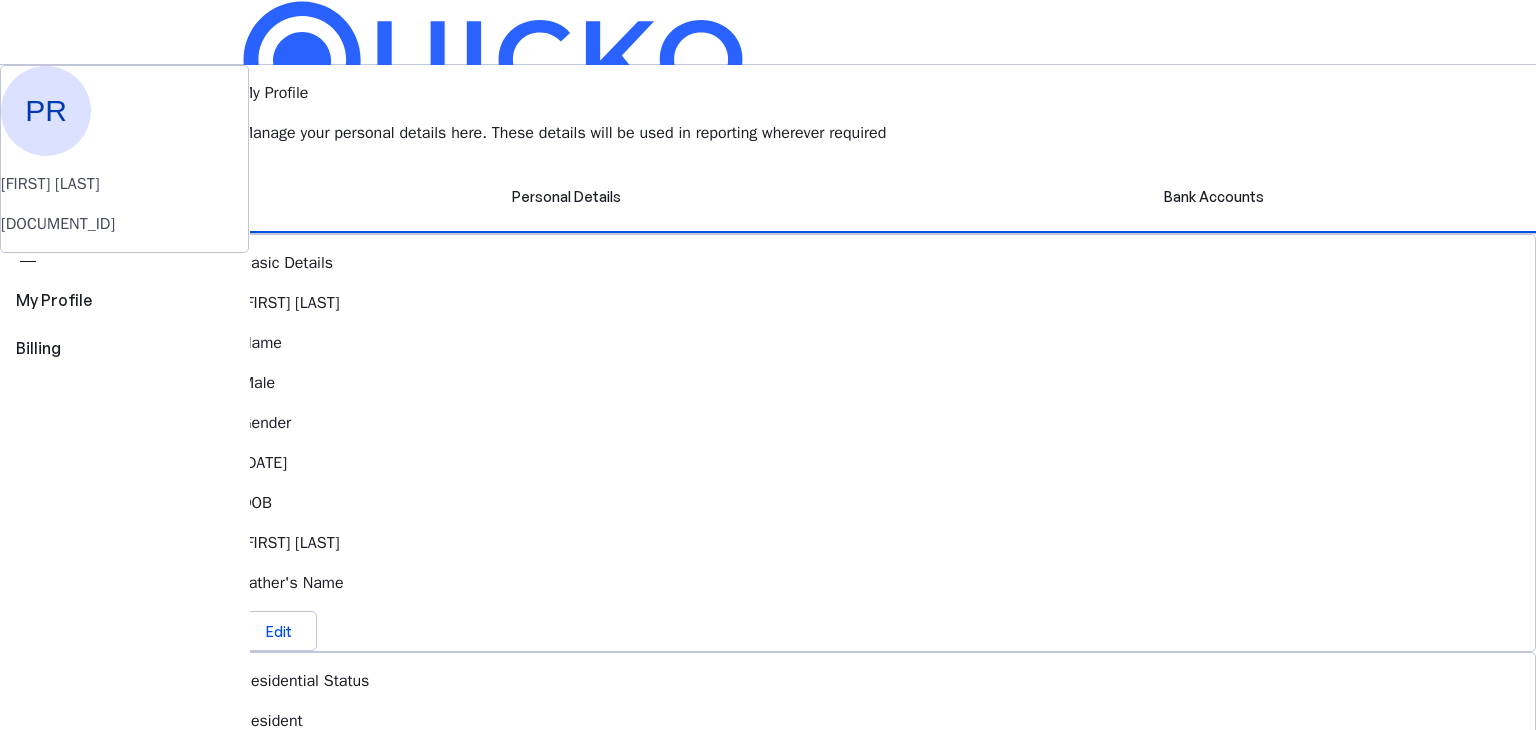 click at bounding box center [768, 63] 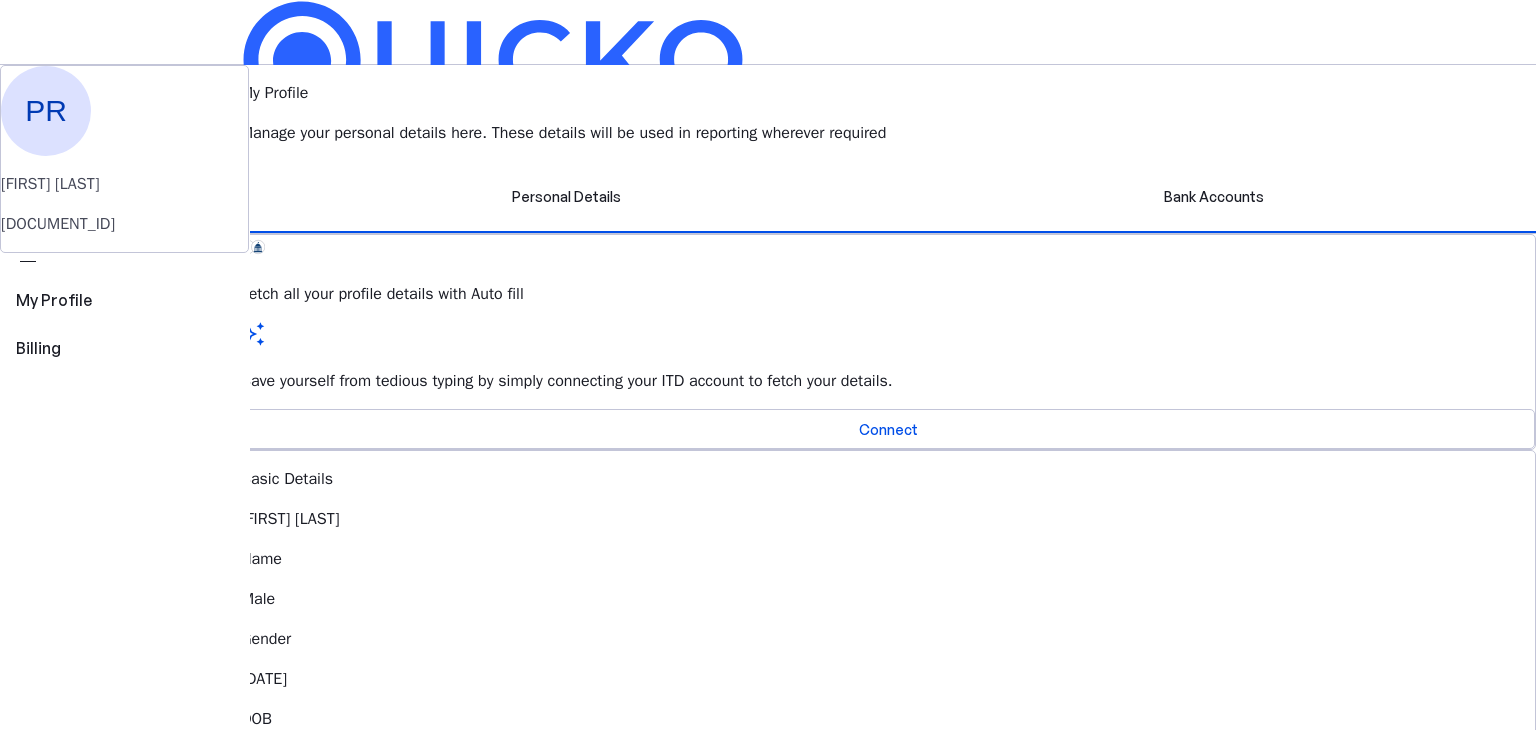 click on "Save FY 2025-26" at bounding box center [768, 202] 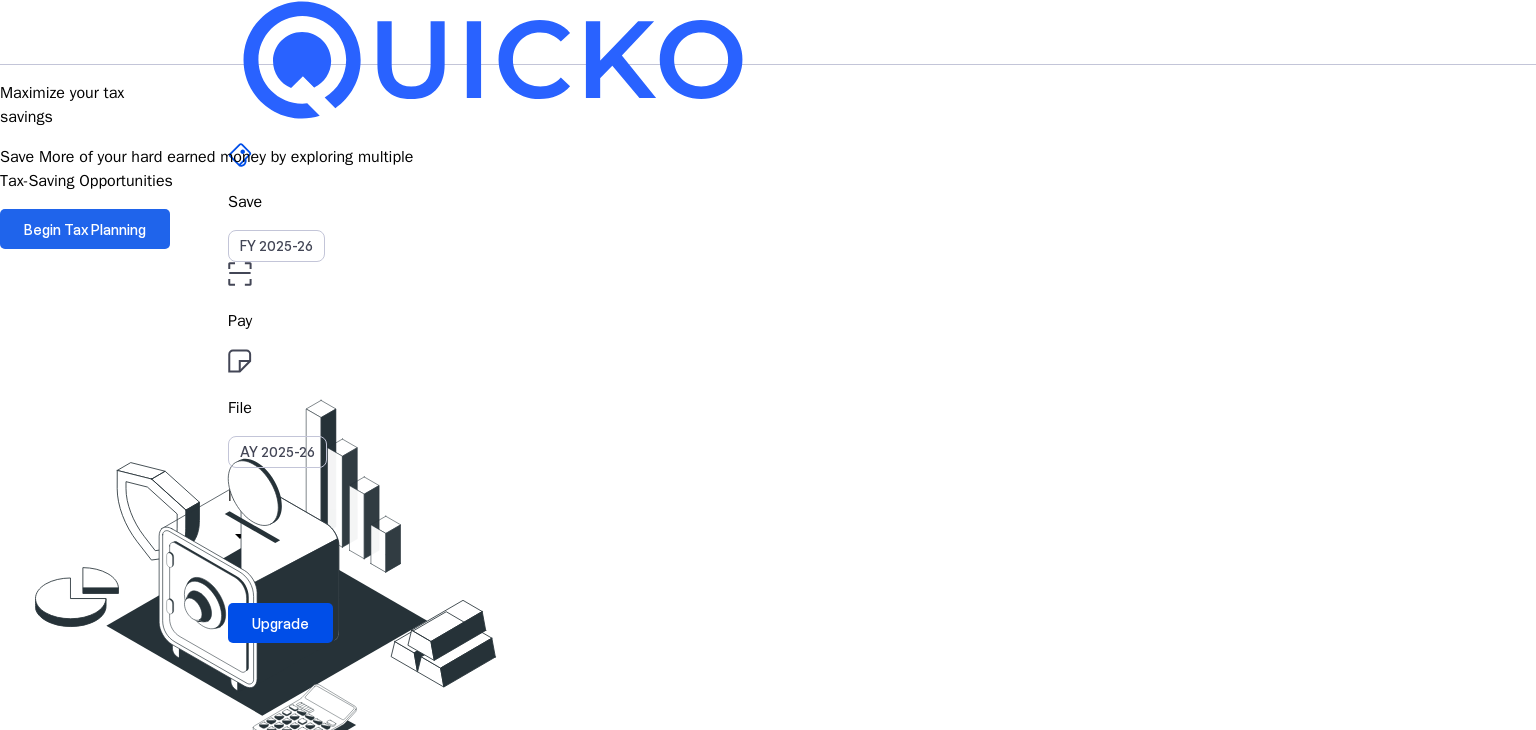drag, startPoint x: 398, startPoint y: 468, endPoint x: 719, endPoint y: 249, distance: 388.58975 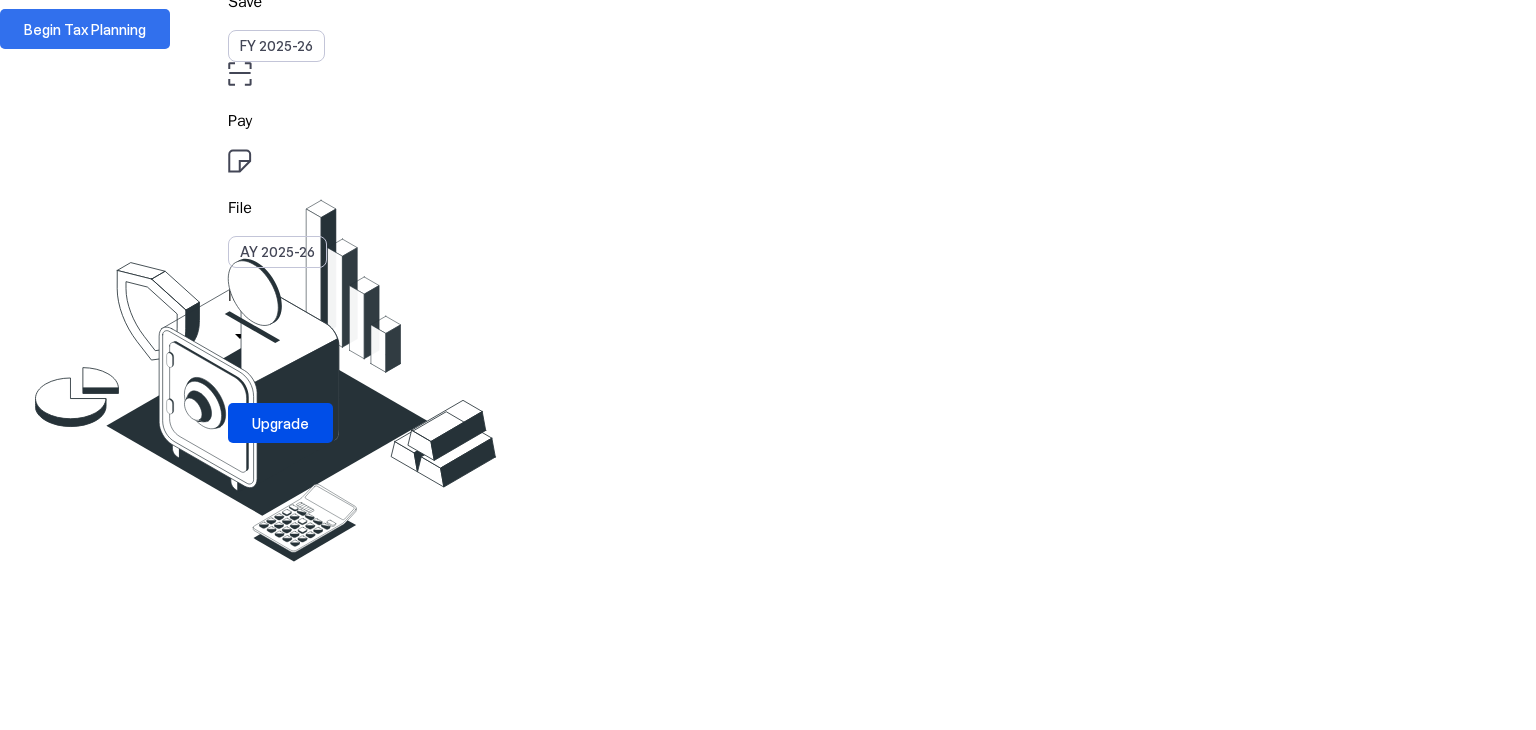 click at bounding box center [85, 29] 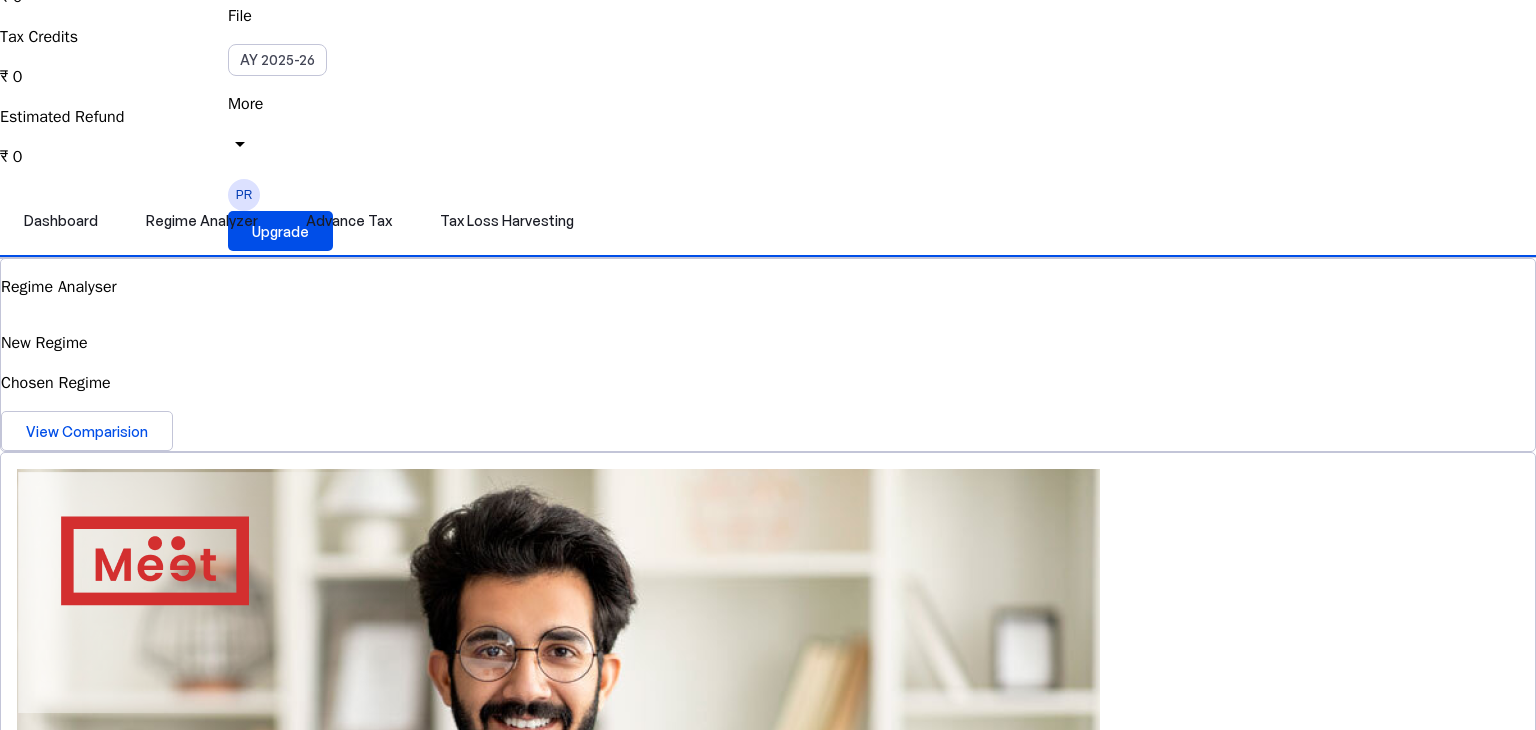 scroll, scrollTop: 612, scrollLeft: 0, axis: vertical 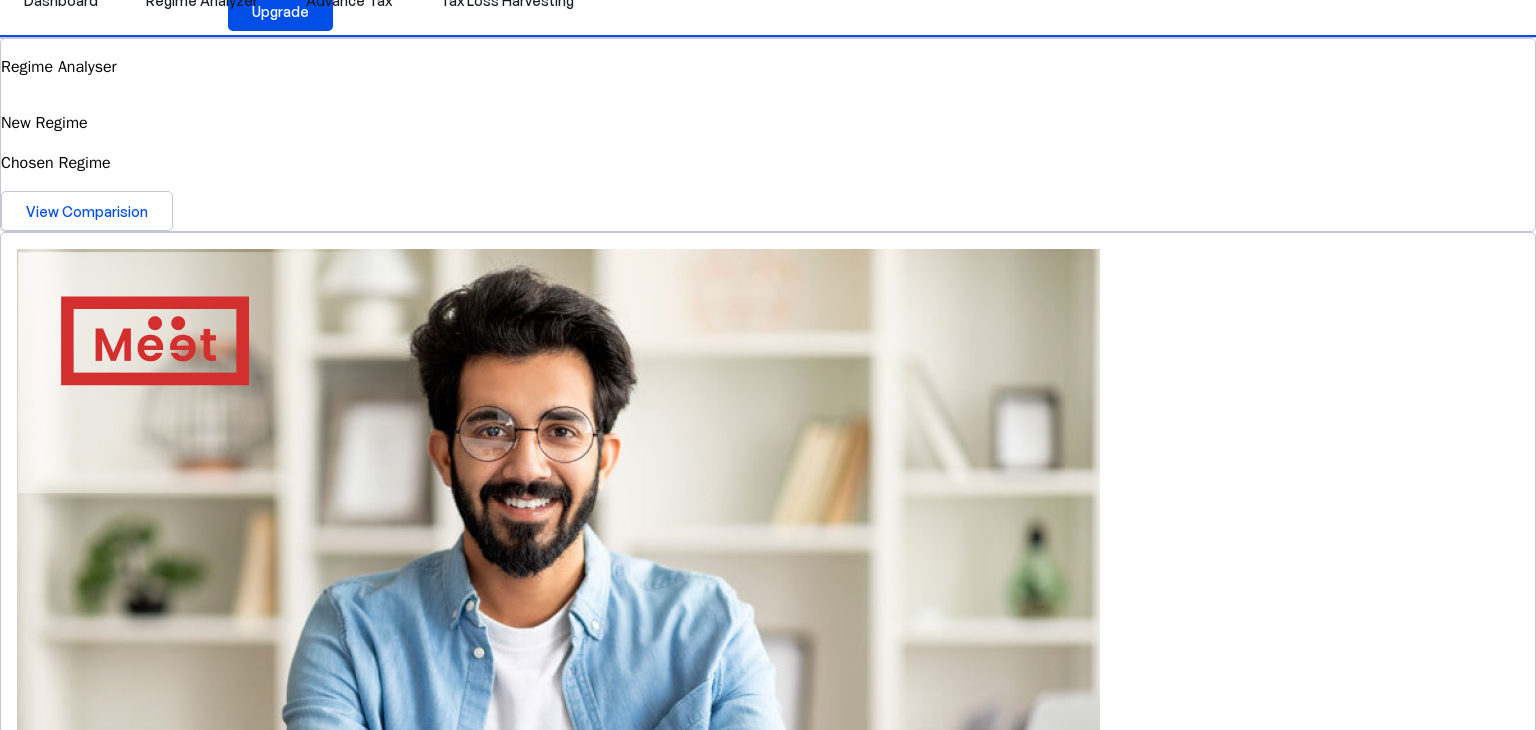 click at bounding box center [76, 2263] 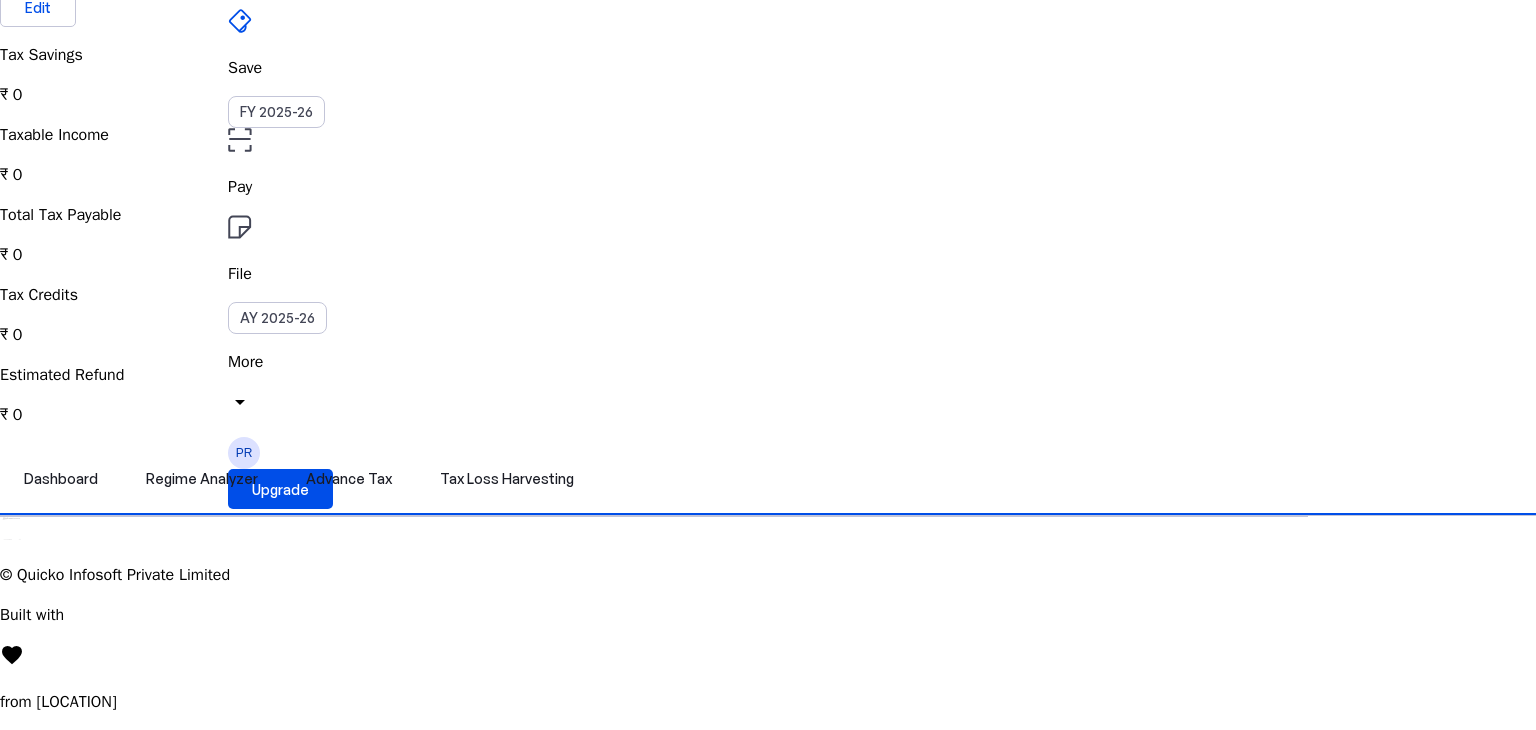 scroll, scrollTop: 0, scrollLeft: 0, axis: both 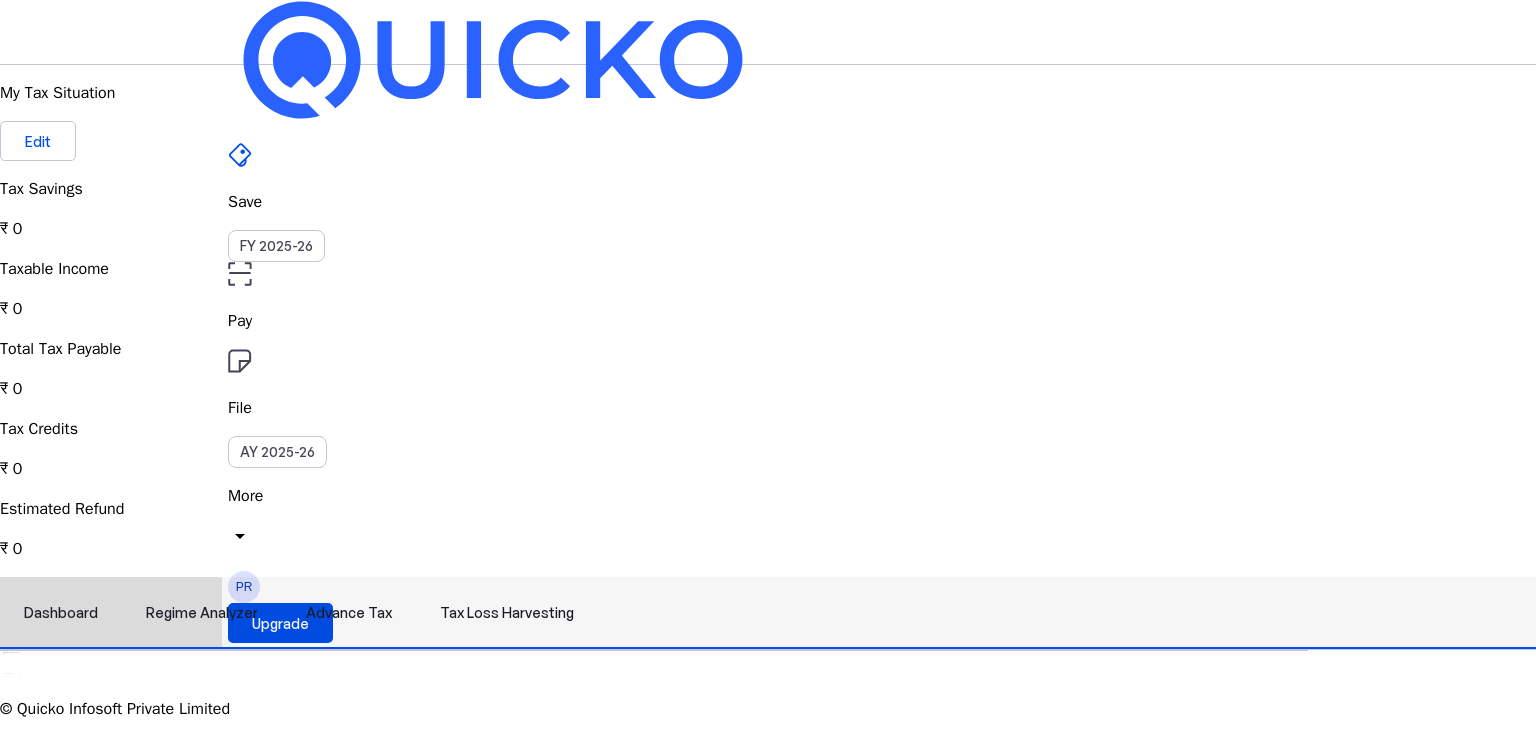 click on "Dashboard" at bounding box center [61, 613] 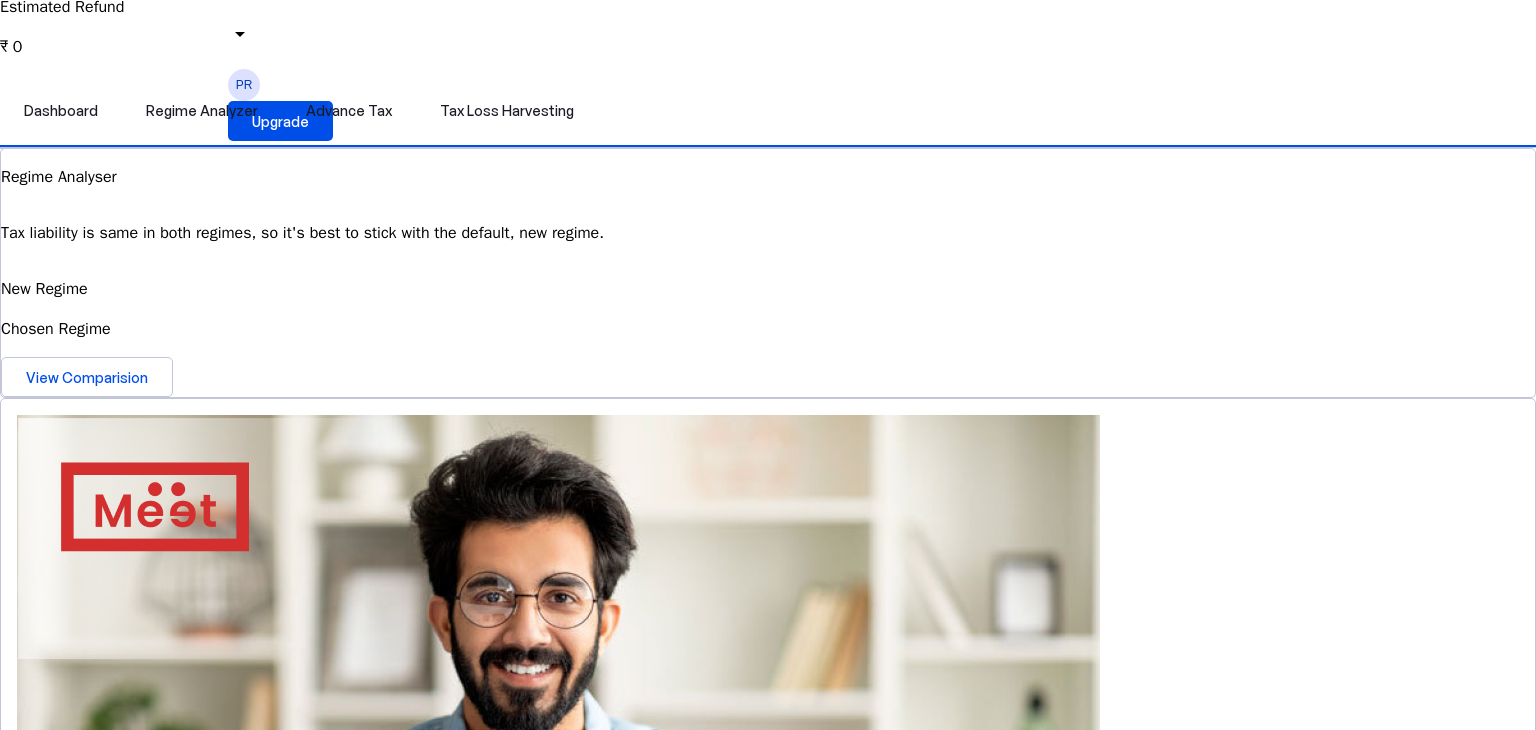 scroll, scrollTop: 600, scrollLeft: 0, axis: vertical 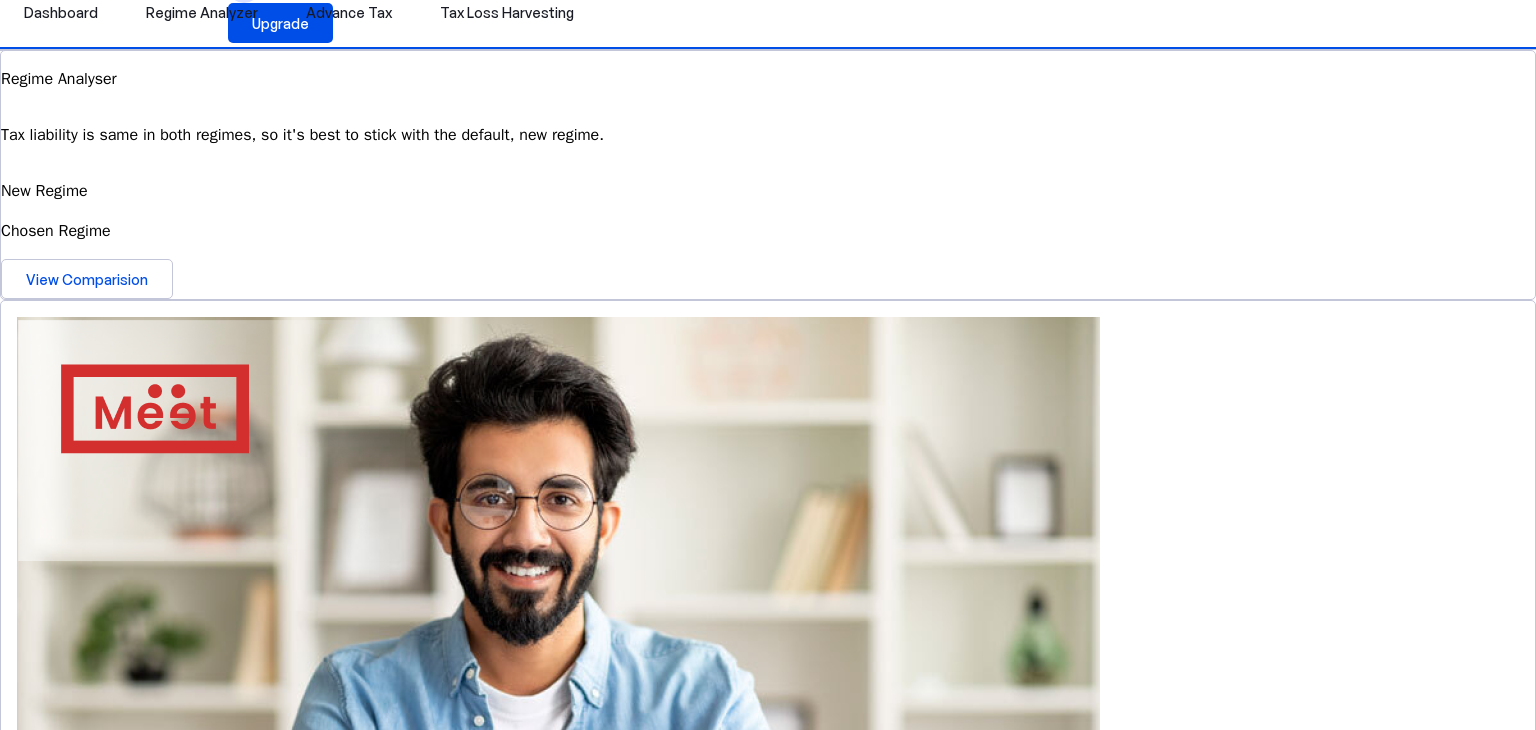 drag, startPoint x: 749, startPoint y: 426, endPoint x: 945, endPoint y: 278, distance: 245.6013 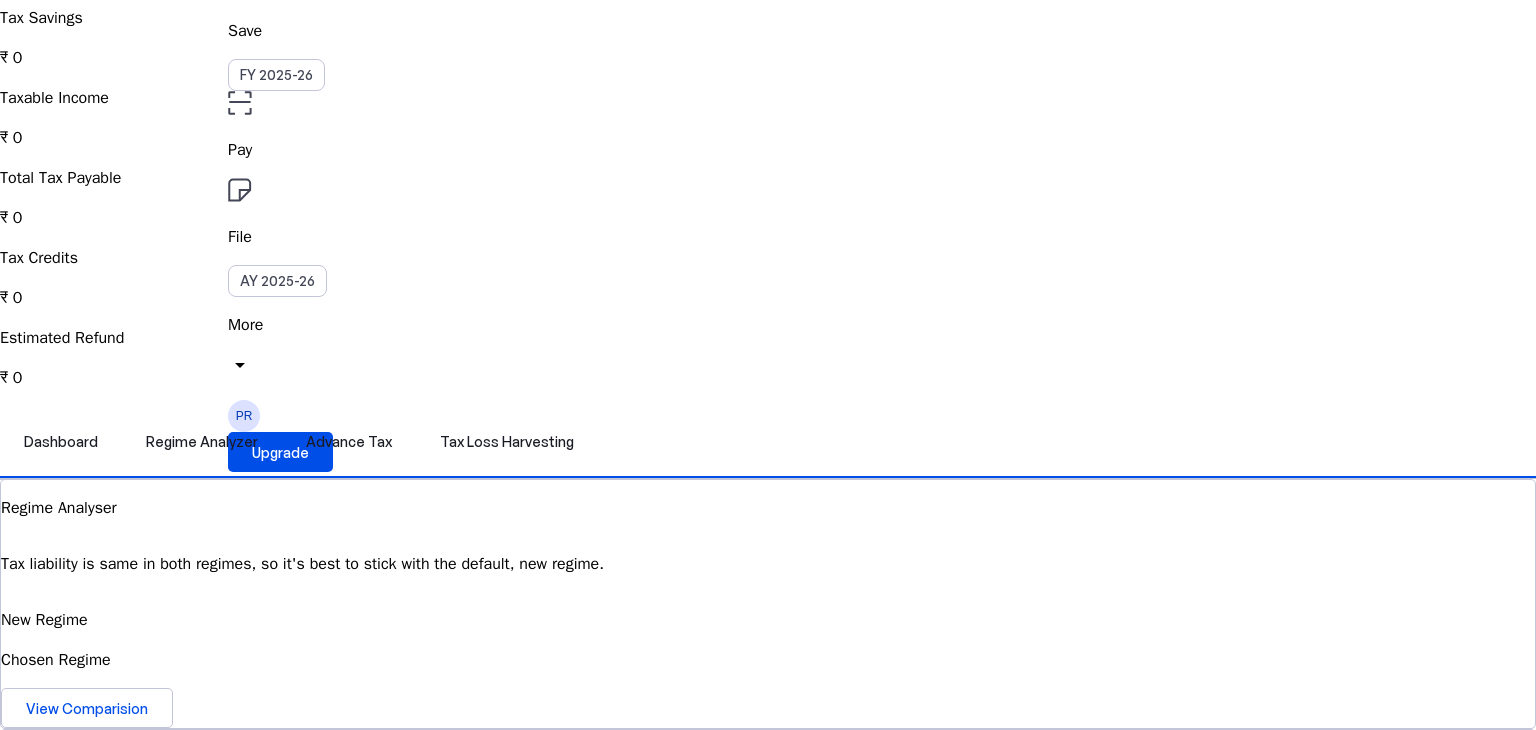 scroll, scrollTop: 0, scrollLeft: 0, axis: both 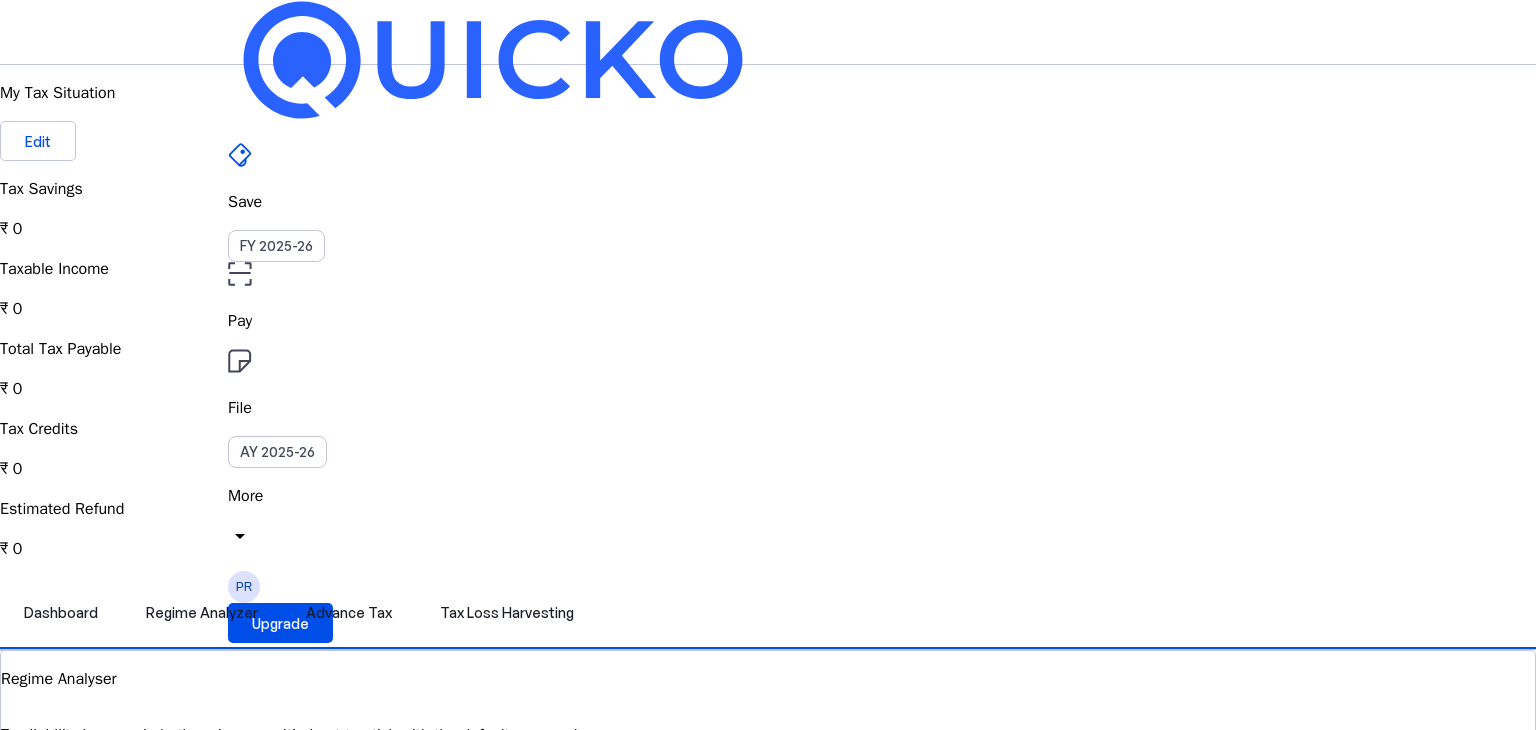 click on "Taxable Income ₹ 0" at bounding box center (768, 209) 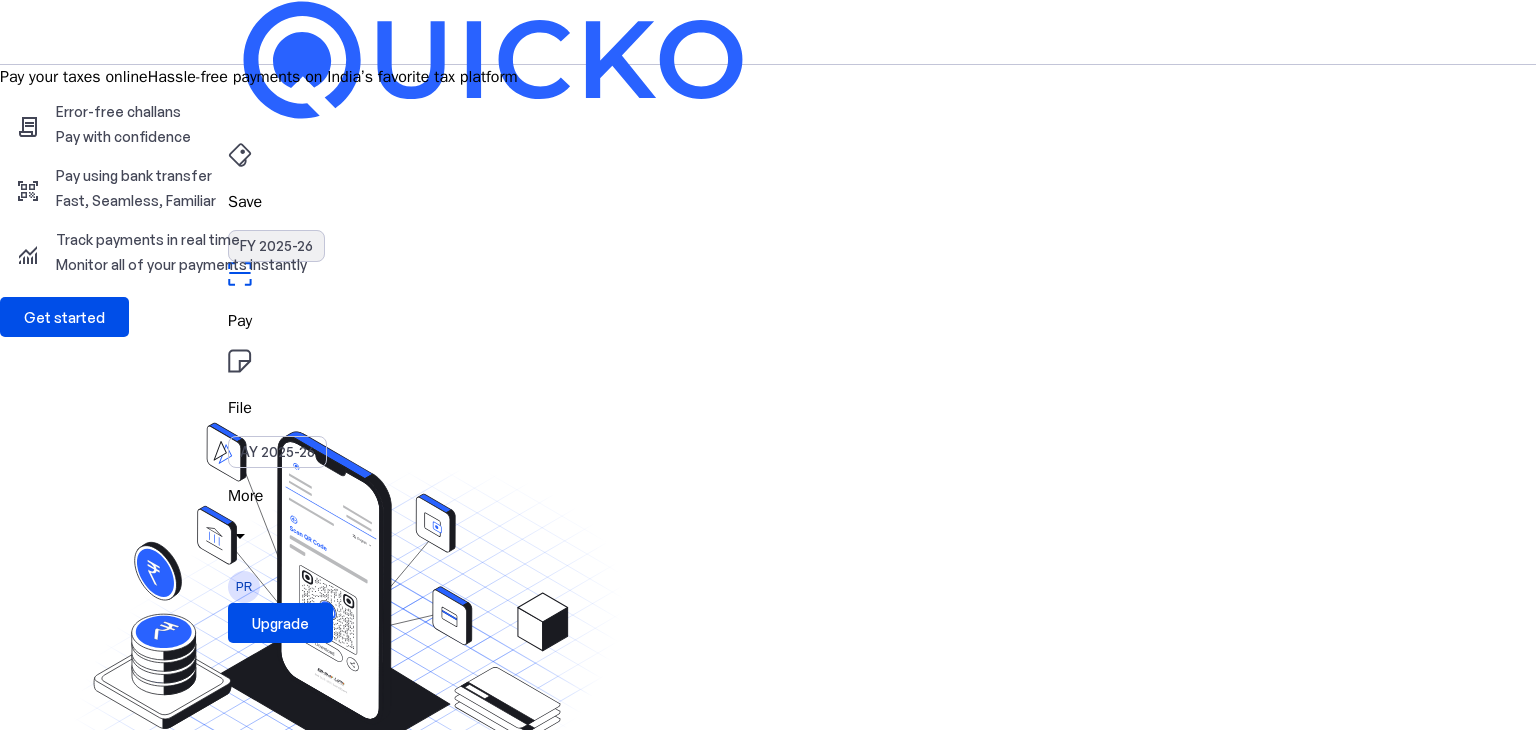 click on "FY 2025-26" at bounding box center [276, 246] 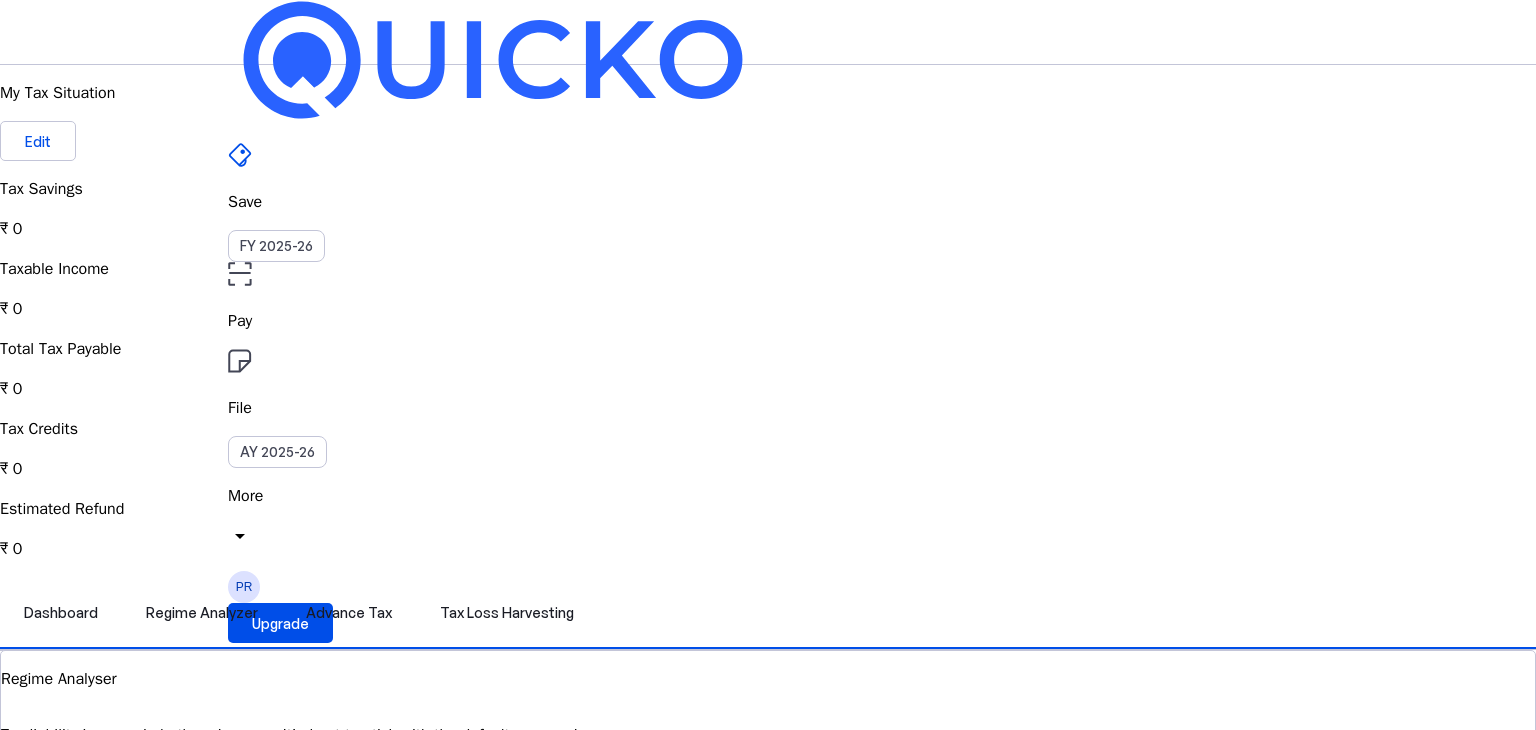 click at bounding box center [493, 60] 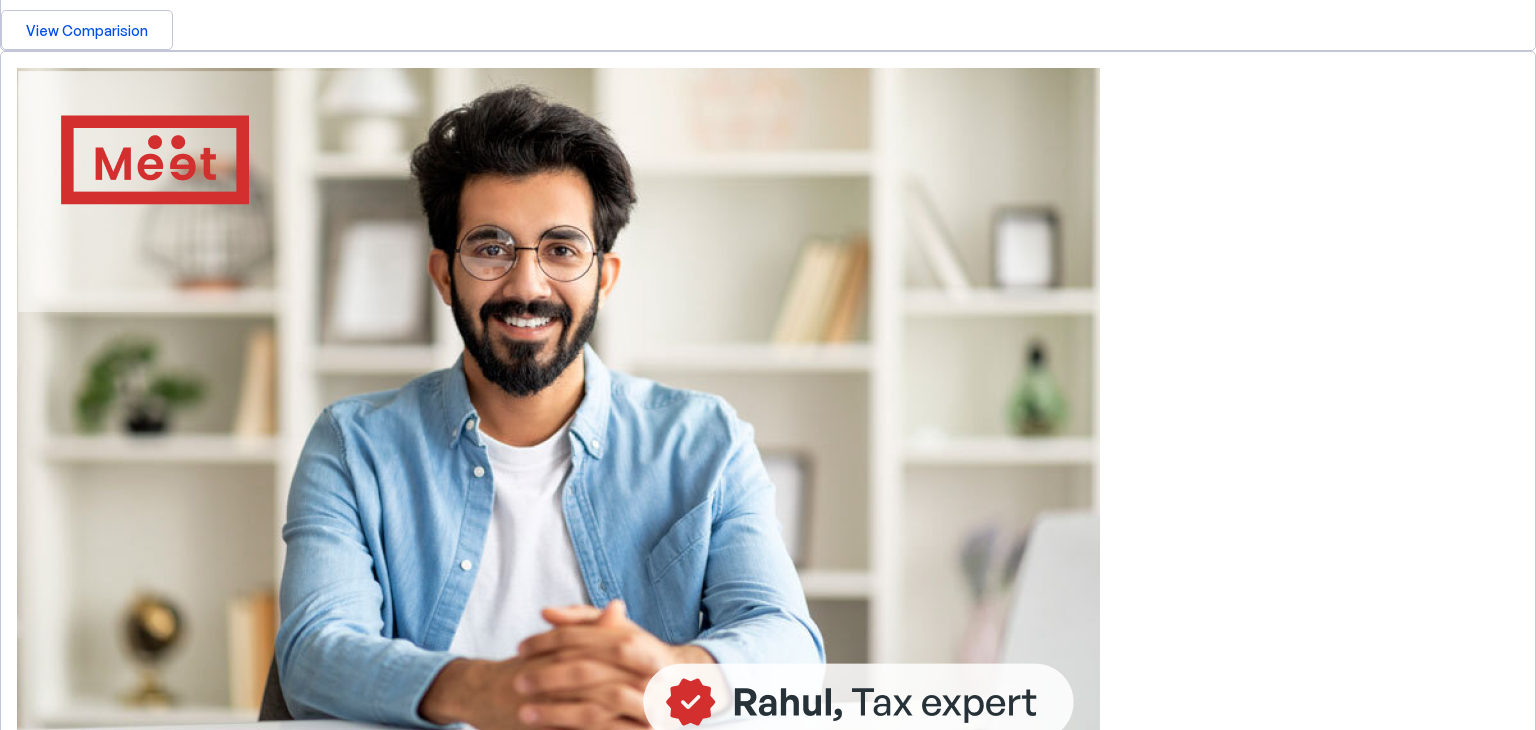 scroll, scrollTop: 960, scrollLeft: 0, axis: vertical 